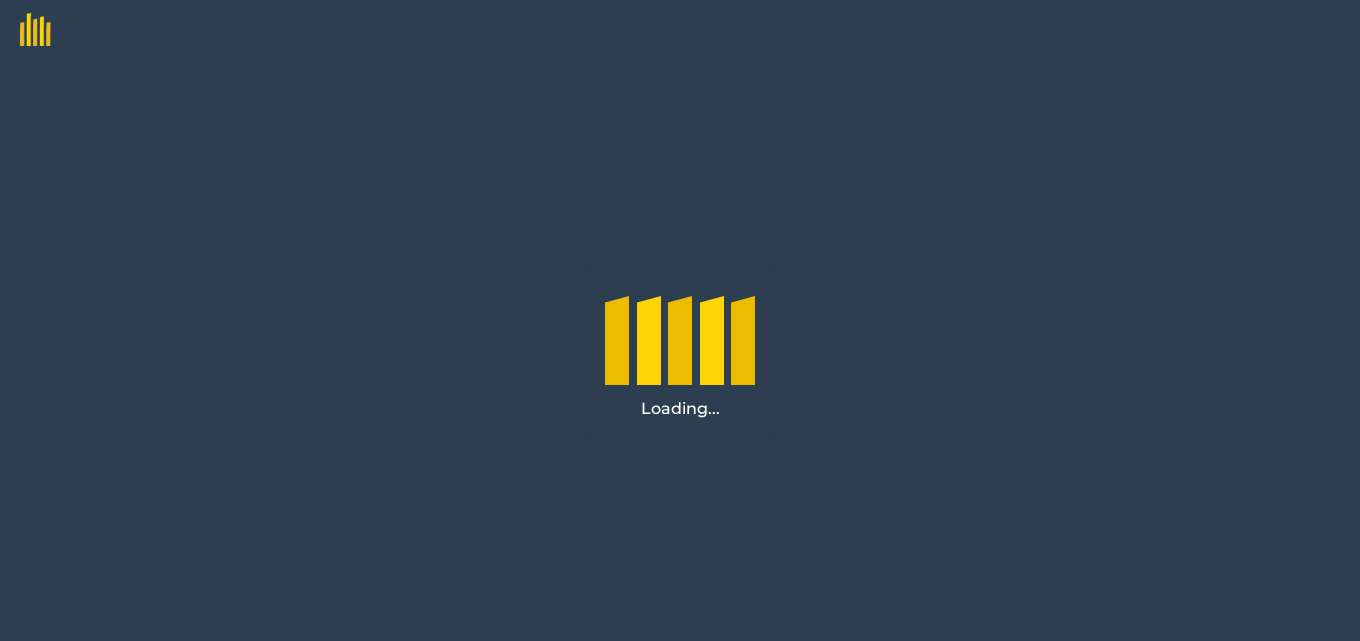 scroll, scrollTop: 0, scrollLeft: 0, axis: both 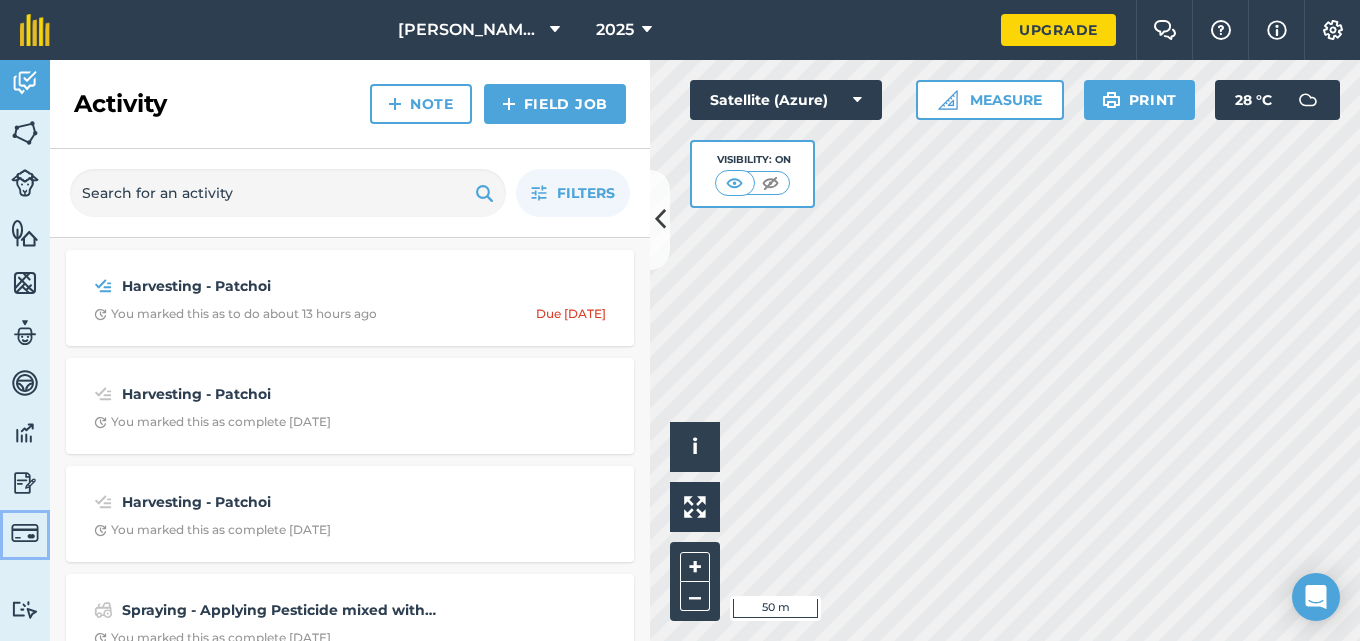 click at bounding box center [25, 533] 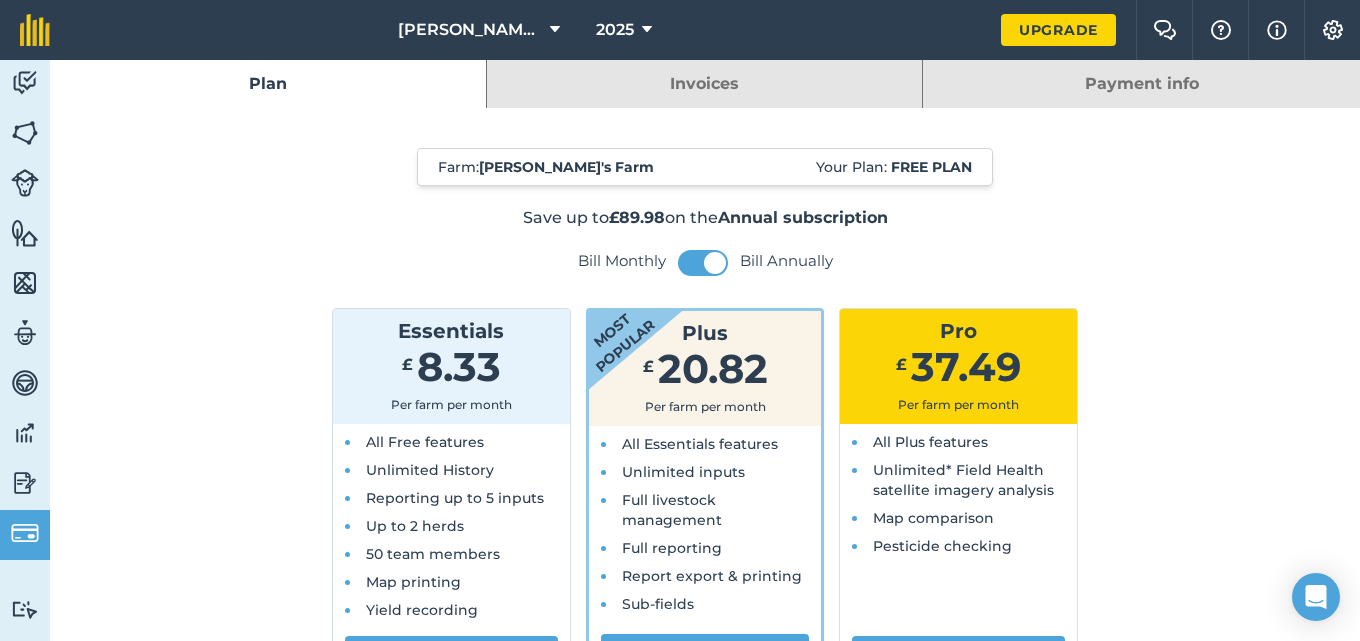 click on "£ 8.33" at bounding box center (451, 370) 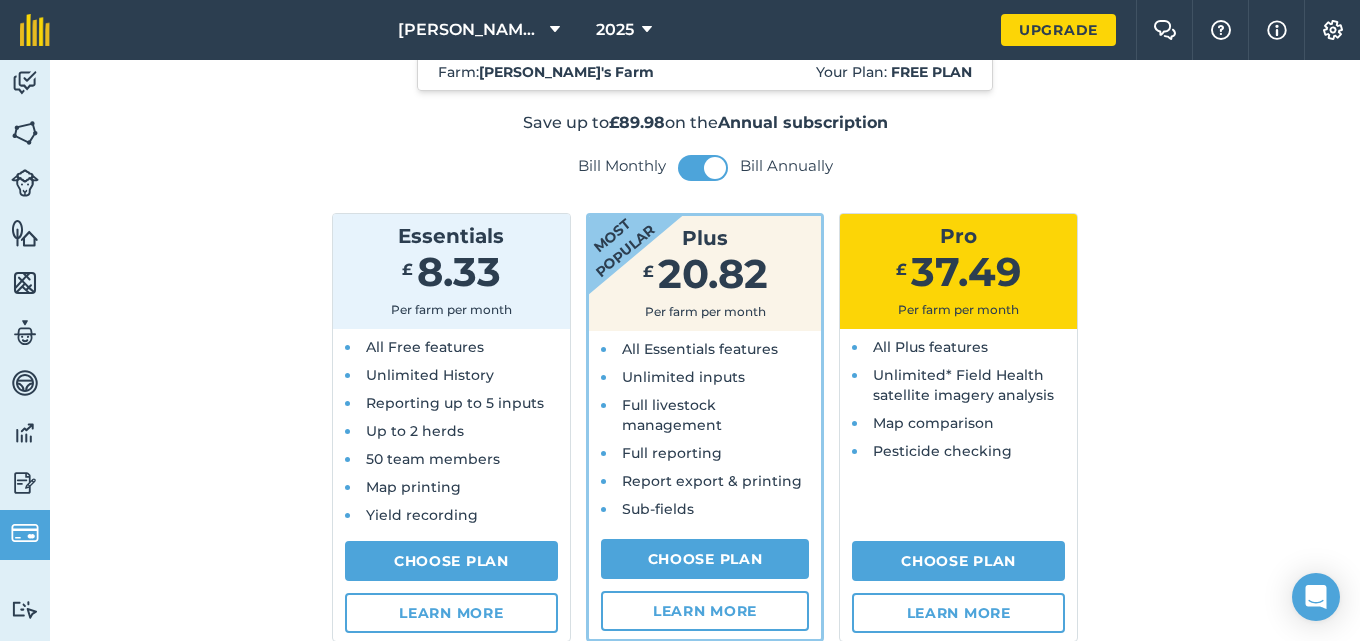 scroll, scrollTop: 111, scrollLeft: 0, axis: vertical 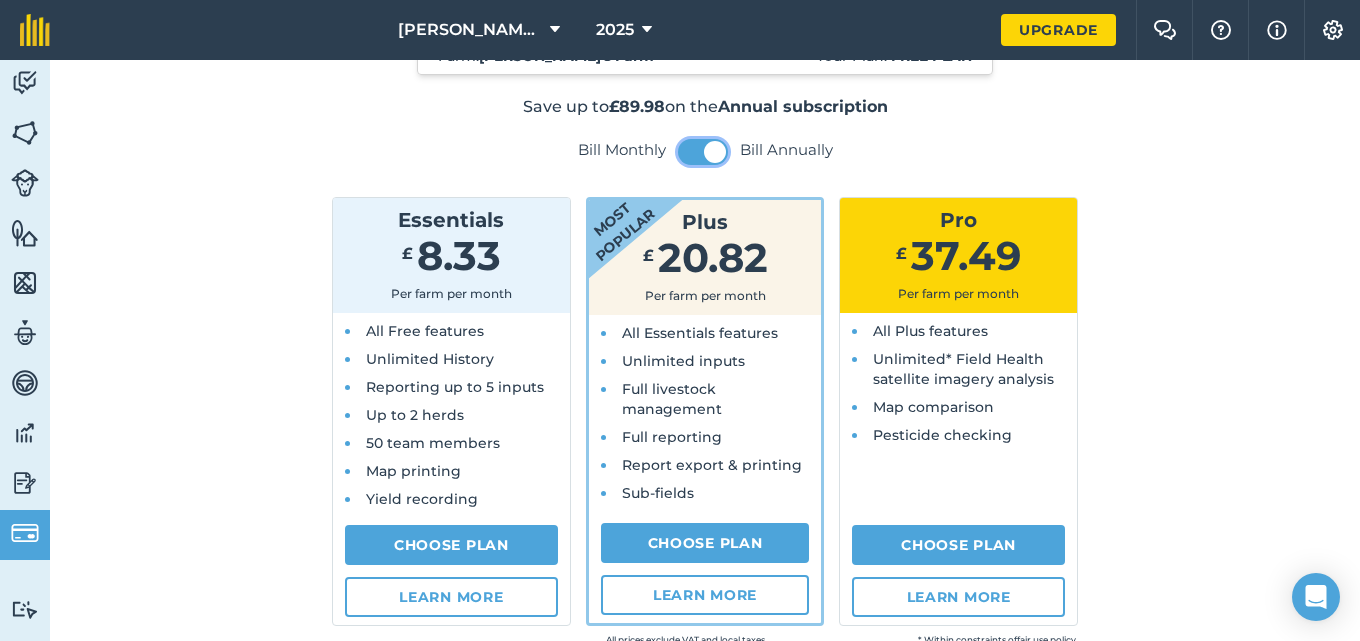 click at bounding box center (703, 152) 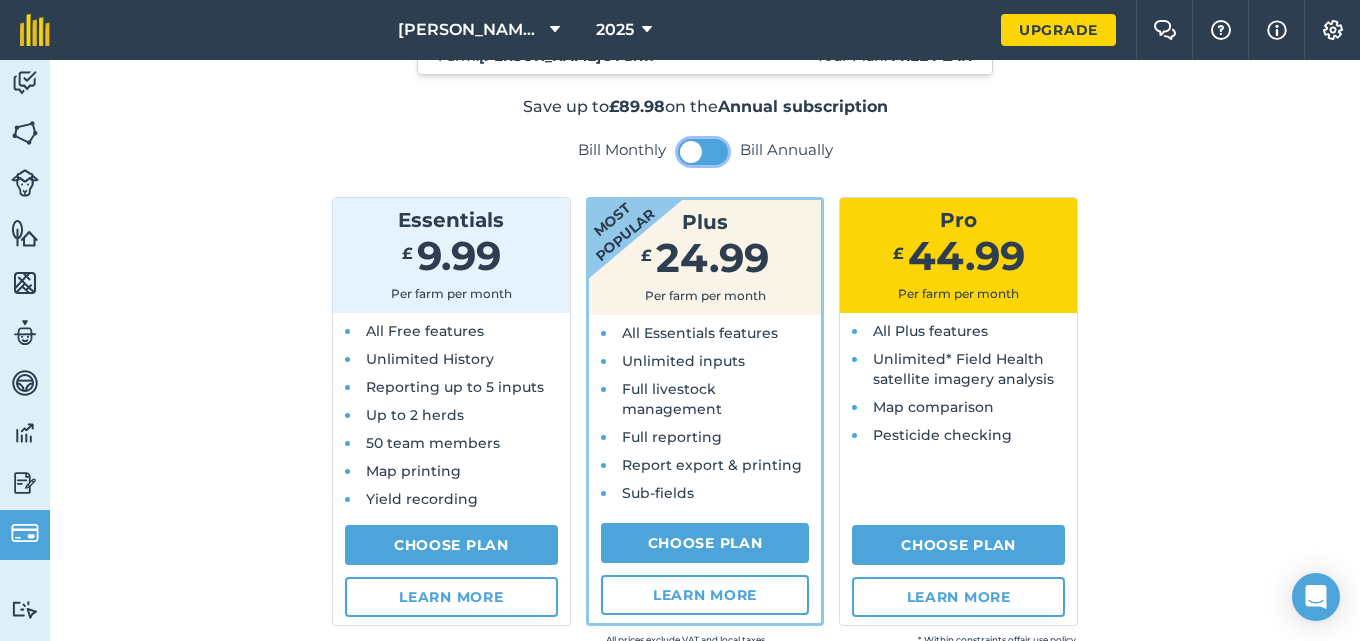 click at bounding box center [703, 152] 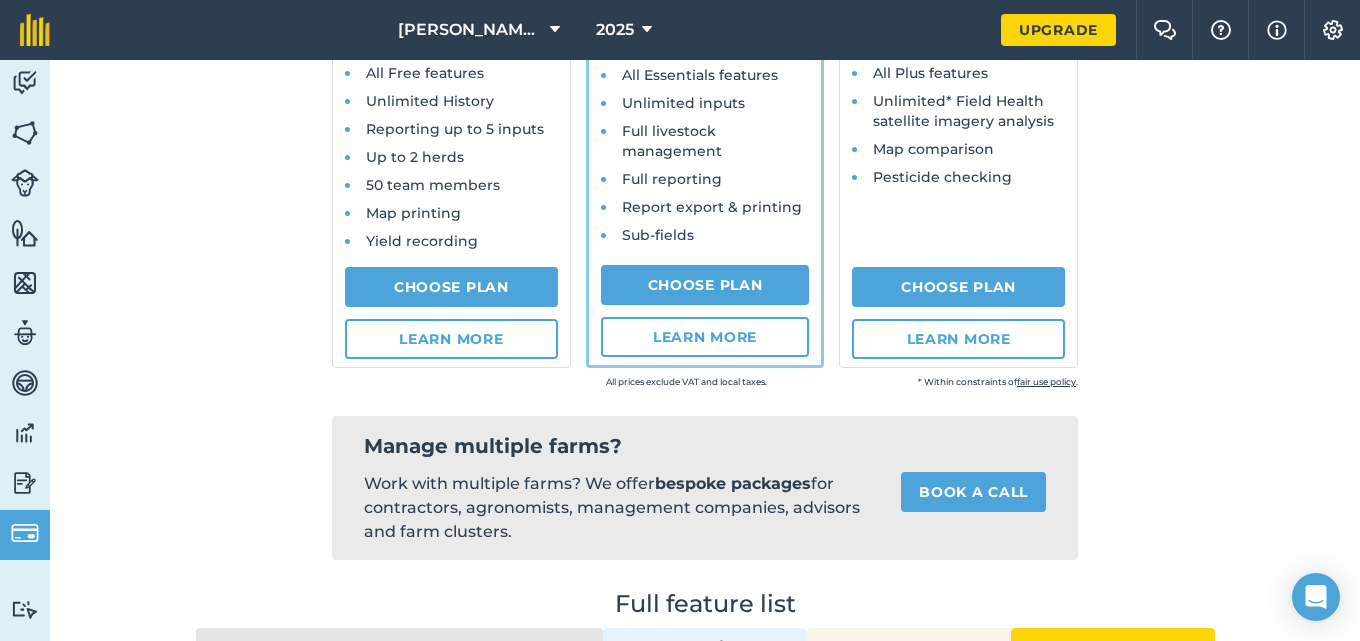 scroll, scrollTop: 0, scrollLeft: 0, axis: both 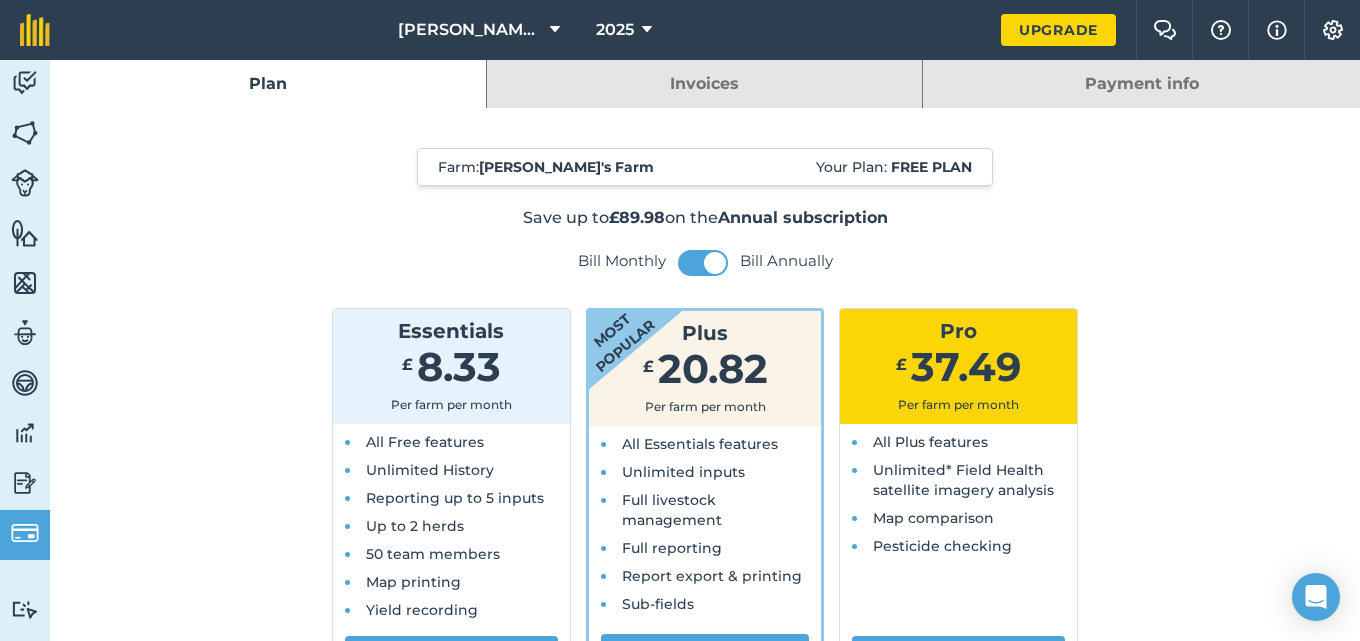 click on "Invoices" at bounding box center [705, 84] 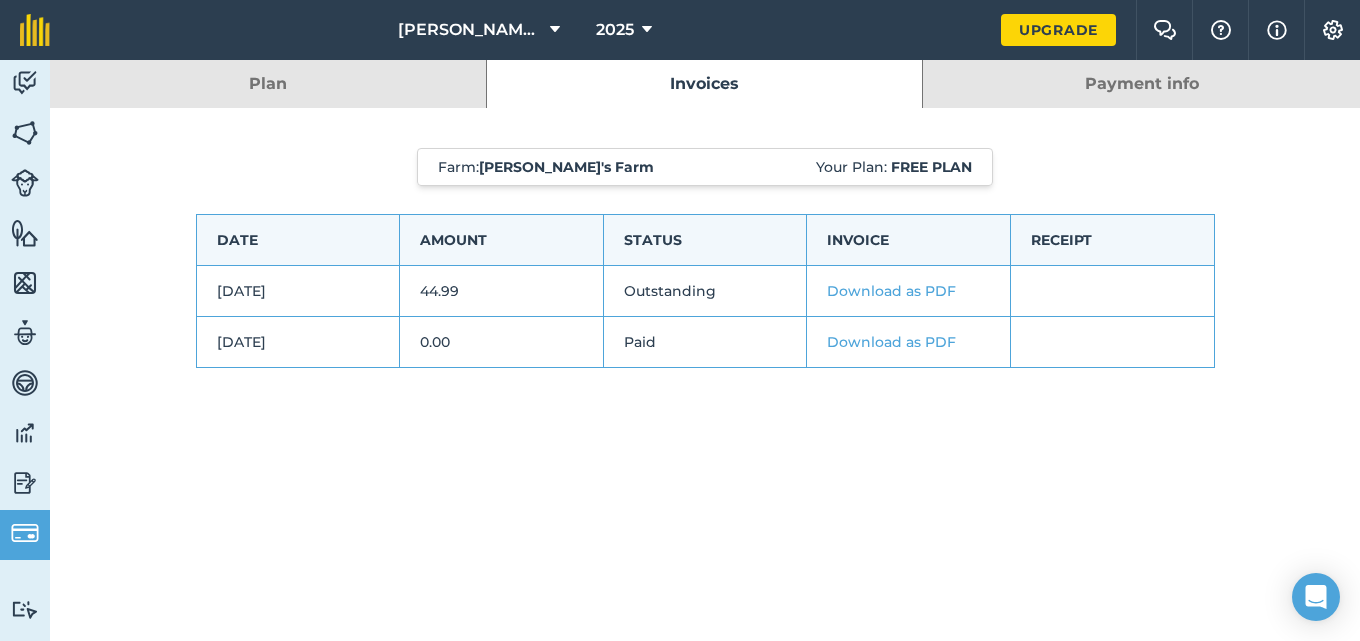 click on "Payment info" at bounding box center [1141, 84] 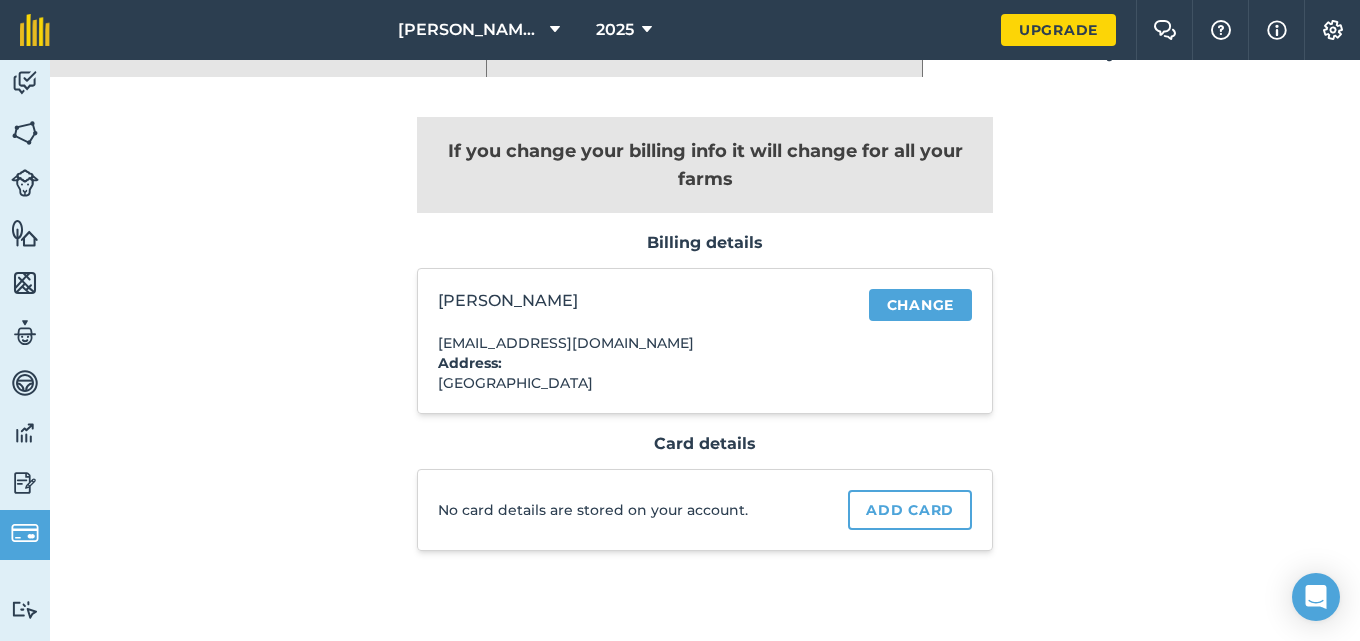 scroll, scrollTop: 24, scrollLeft: 0, axis: vertical 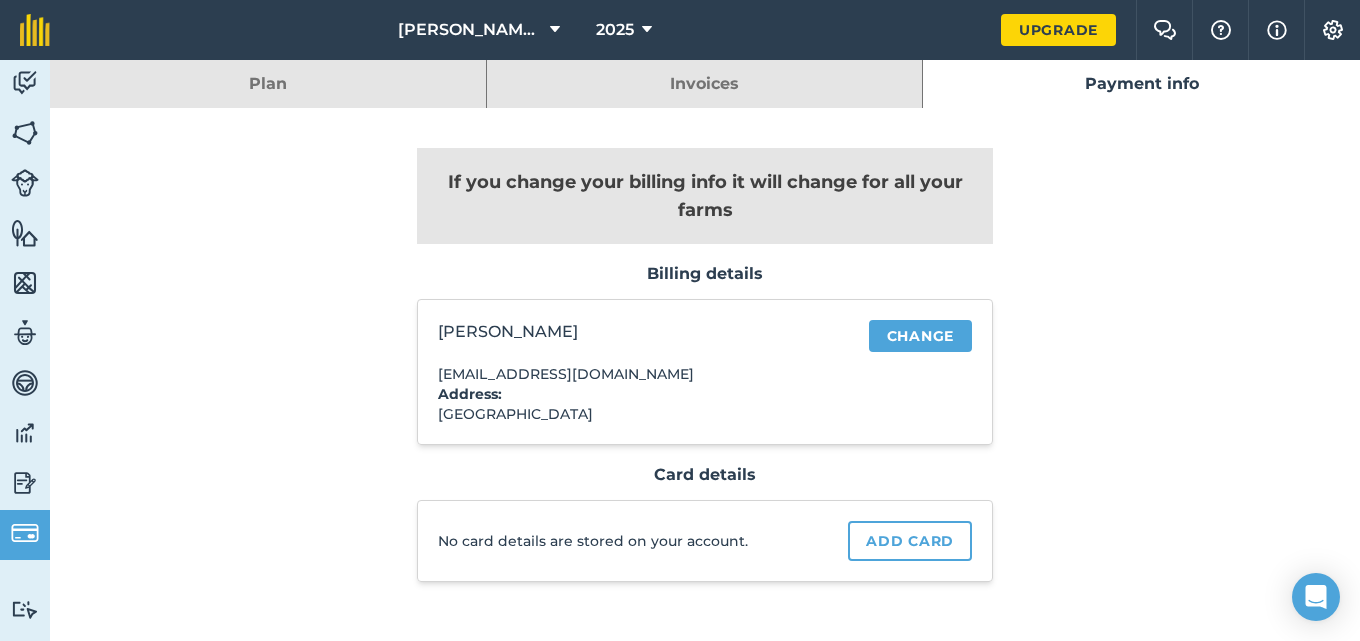 click on "Invoices" at bounding box center (705, 84) 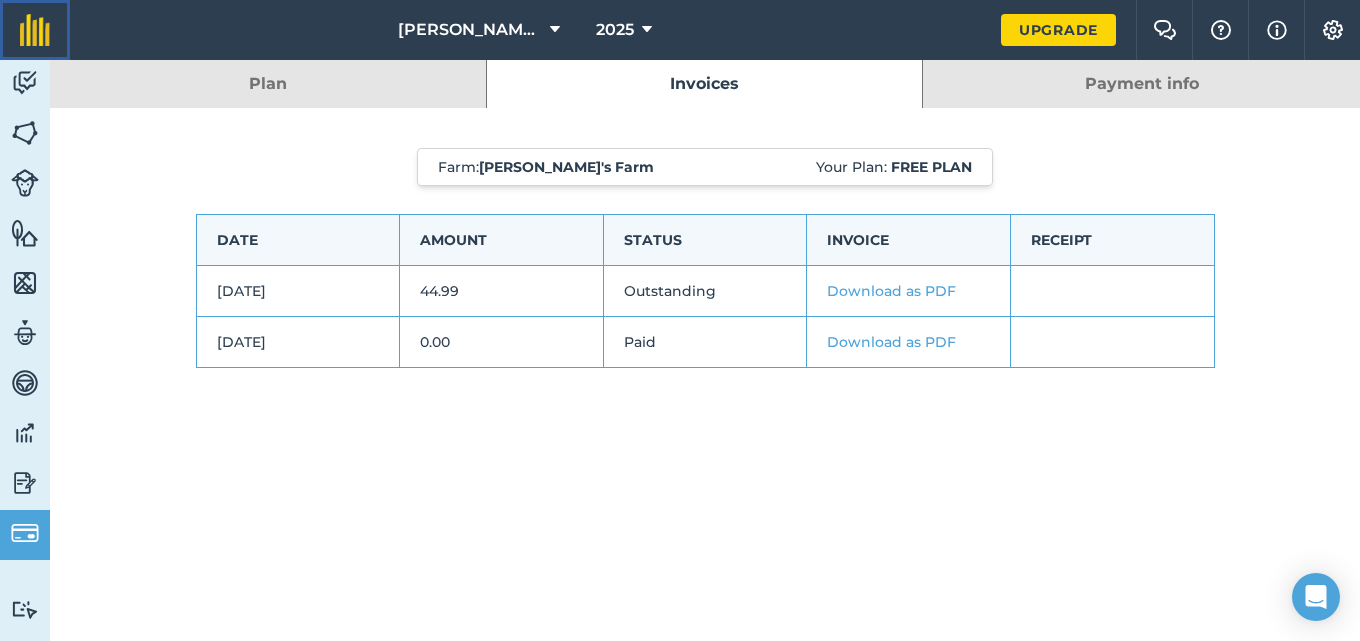 click at bounding box center [35, 30] 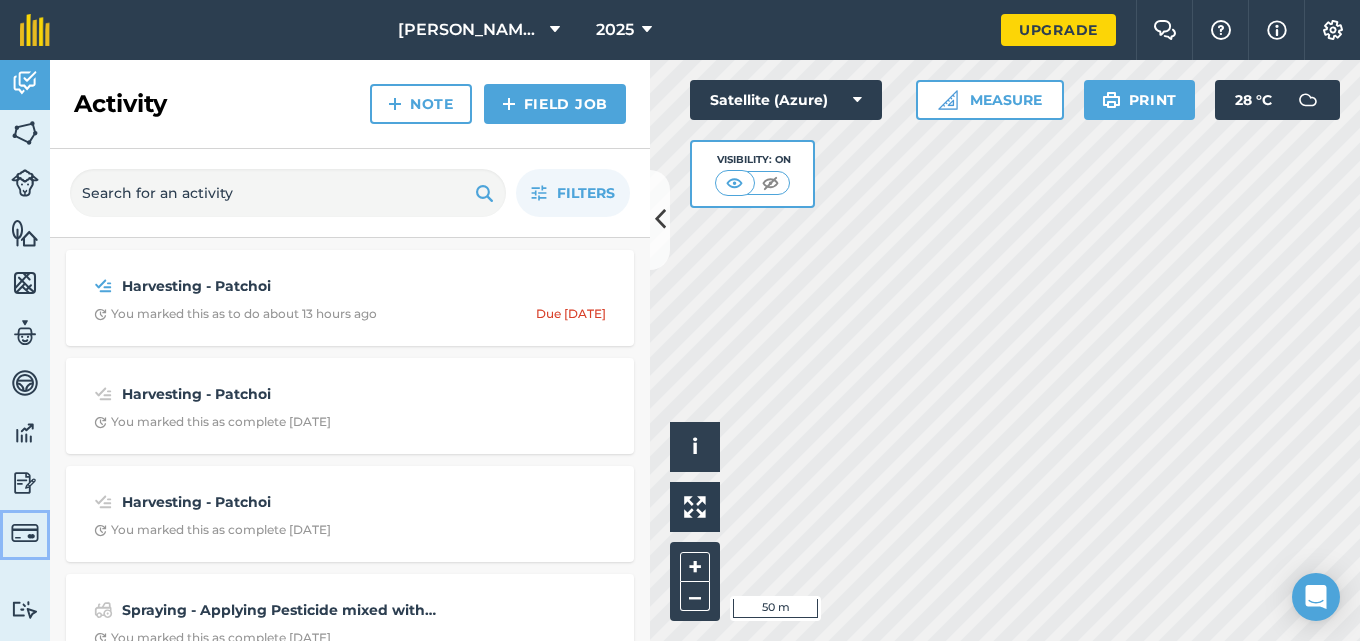 click at bounding box center (25, 533) 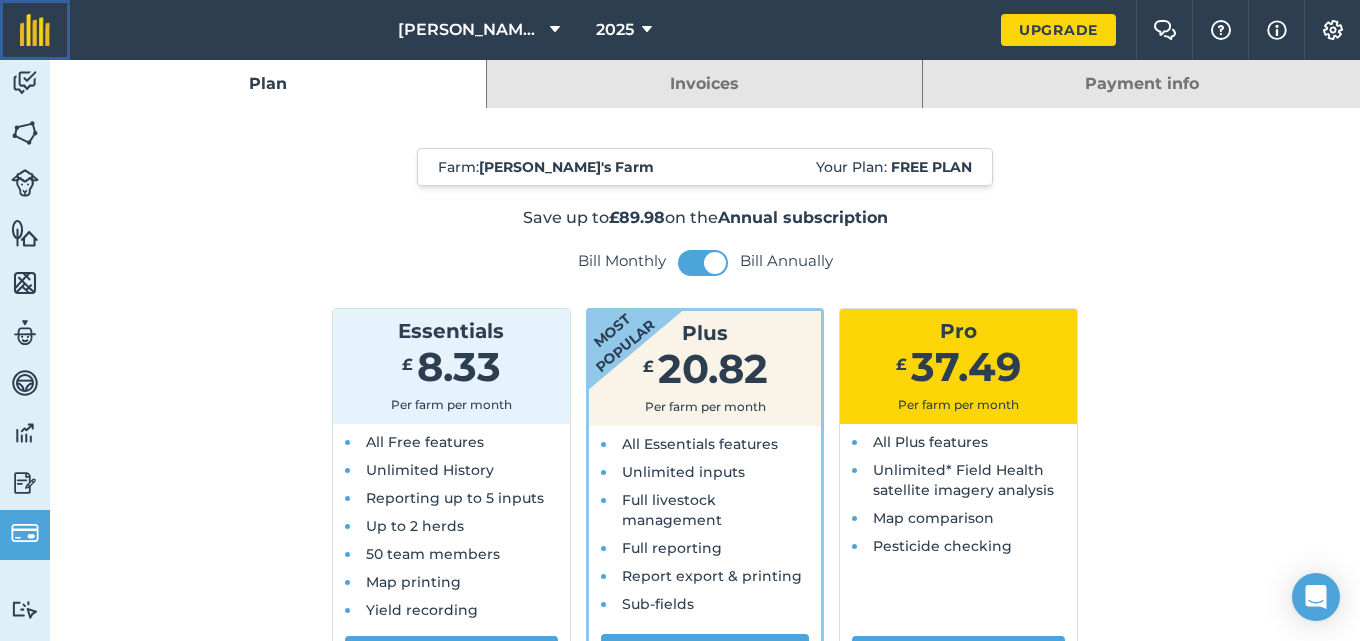 click at bounding box center [35, 30] 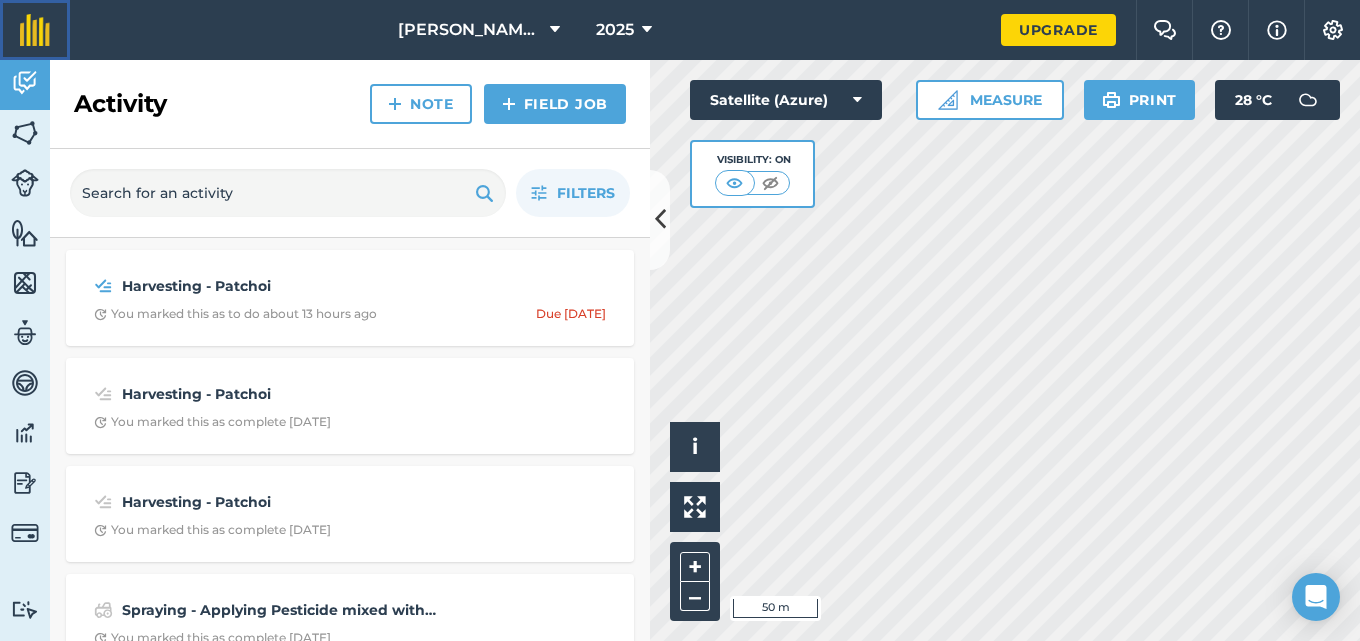 click at bounding box center (35, 30) 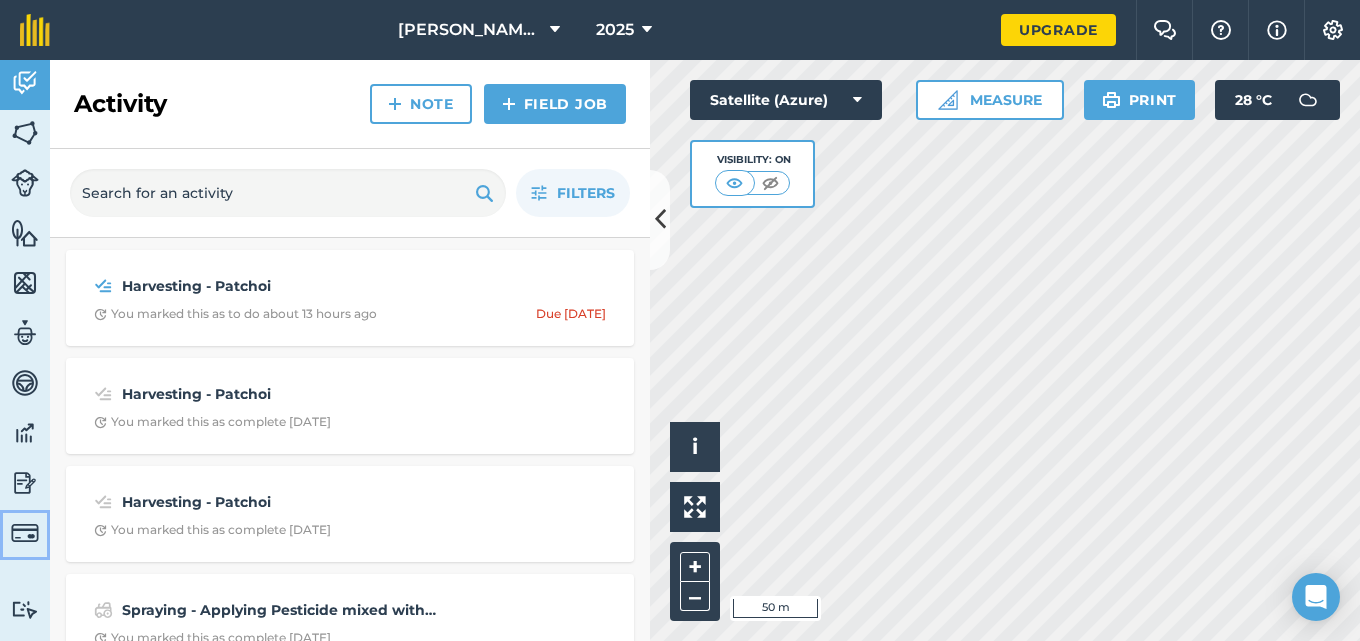 click at bounding box center (25, 533) 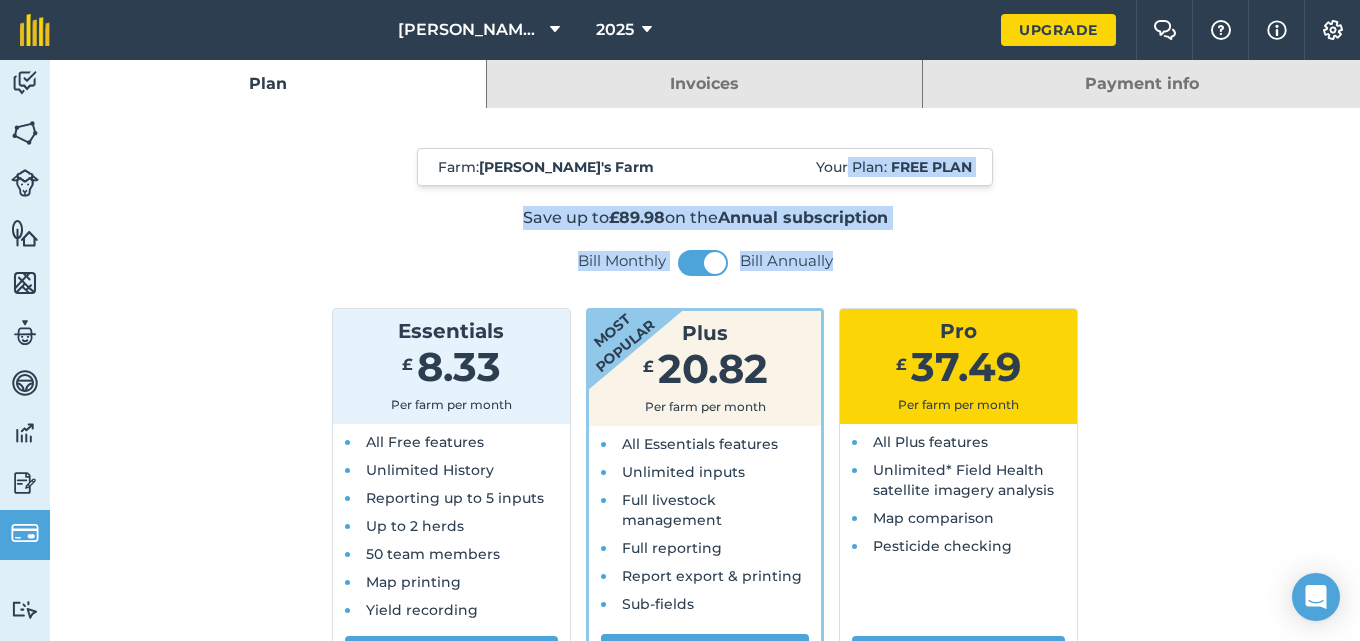 drag, startPoint x: 1161, startPoint y: 326, endPoint x: 336, endPoint y: -28, distance: 897.7422 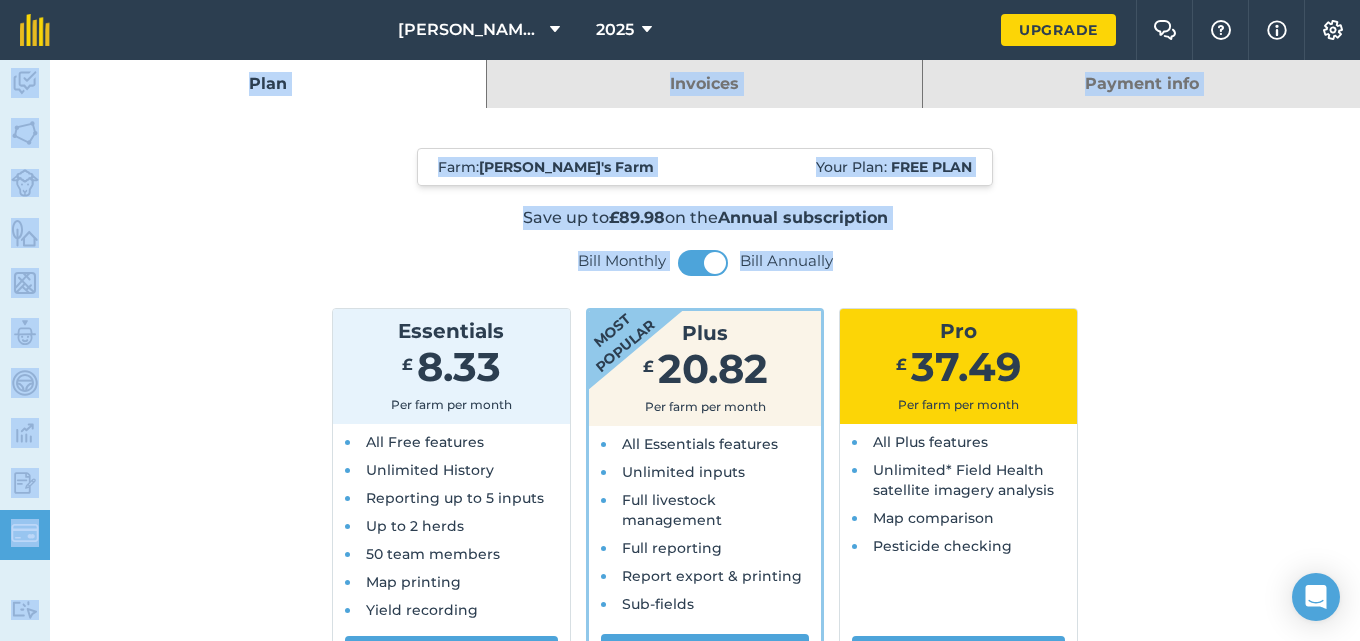 click on "Save up to  £89.98  on the  Annual subscription" at bounding box center (705, 218) 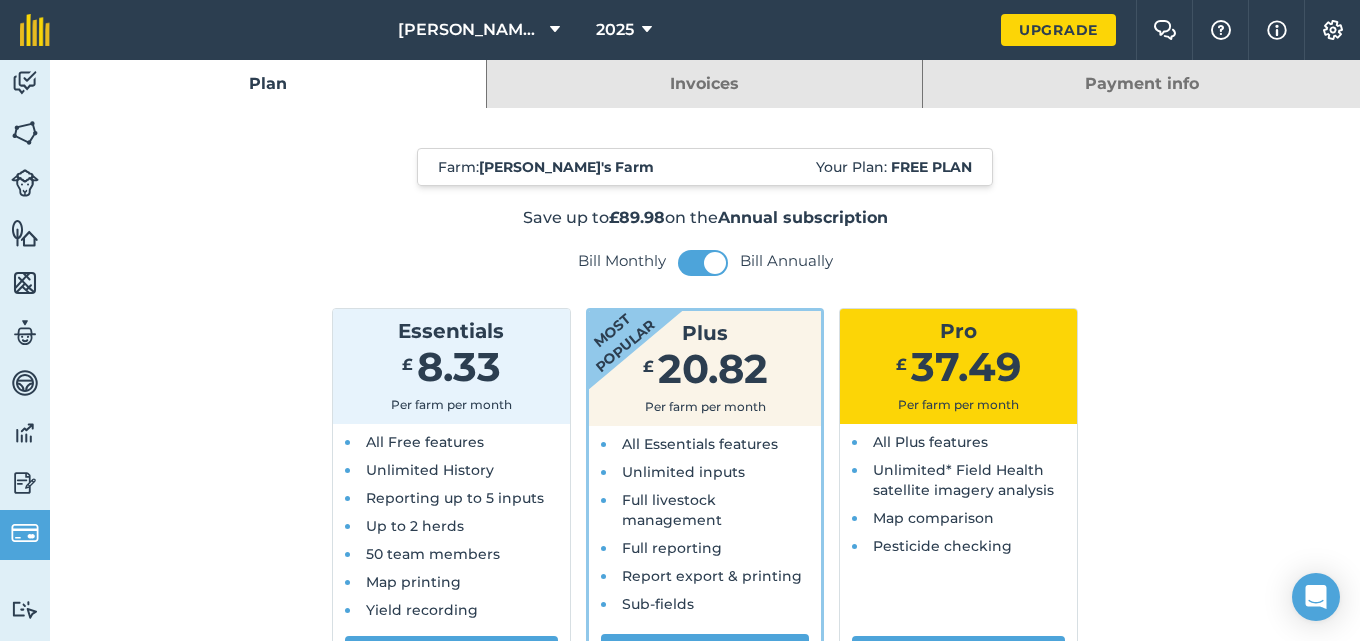 click on "Invoices" at bounding box center [705, 84] 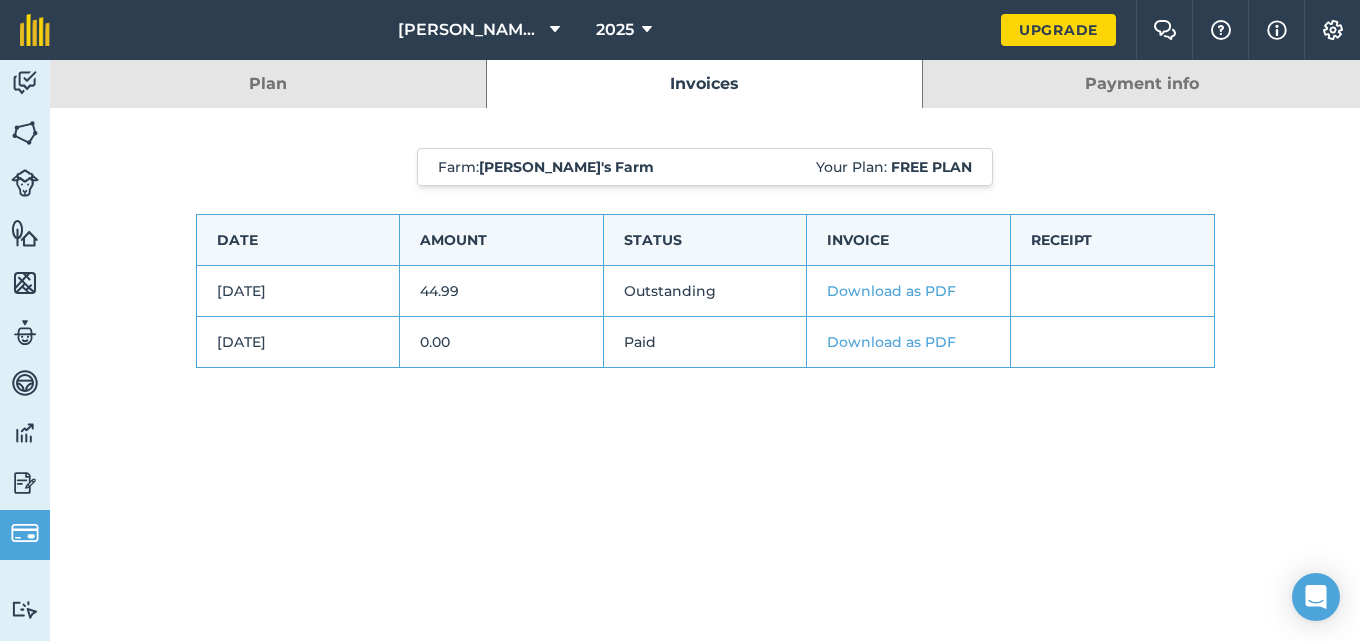 click on "Plan" at bounding box center [268, 84] 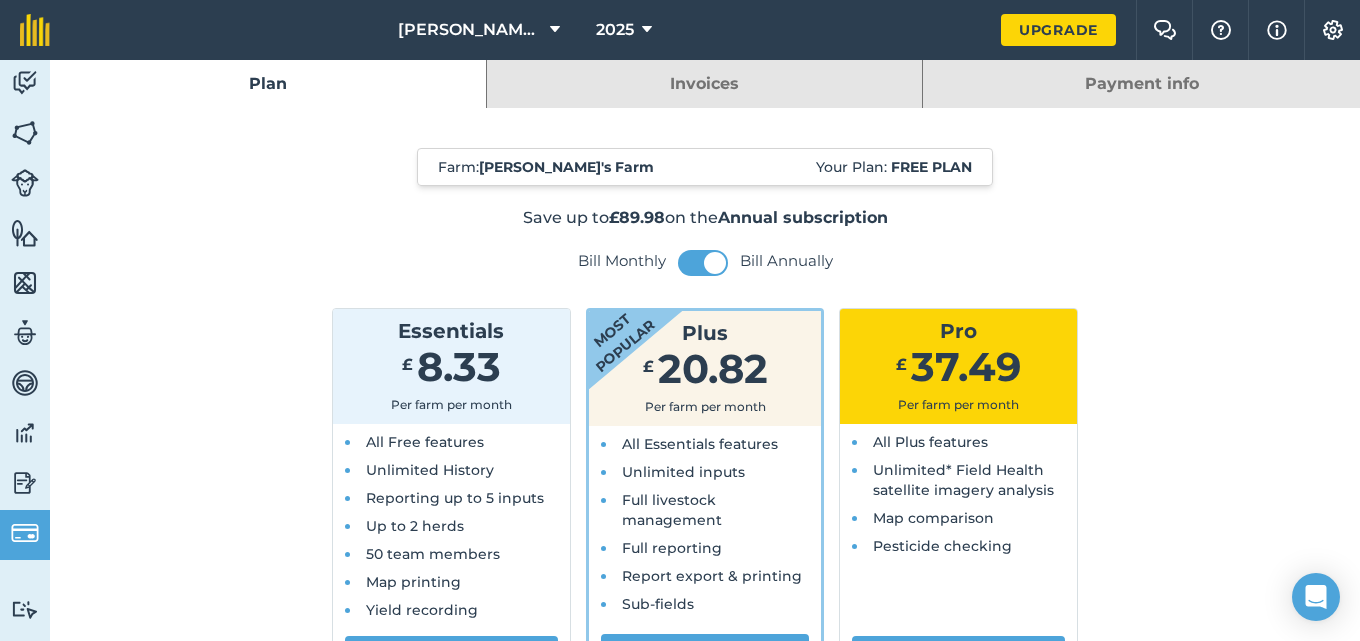 click on "Invoices" at bounding box center (705, 84) 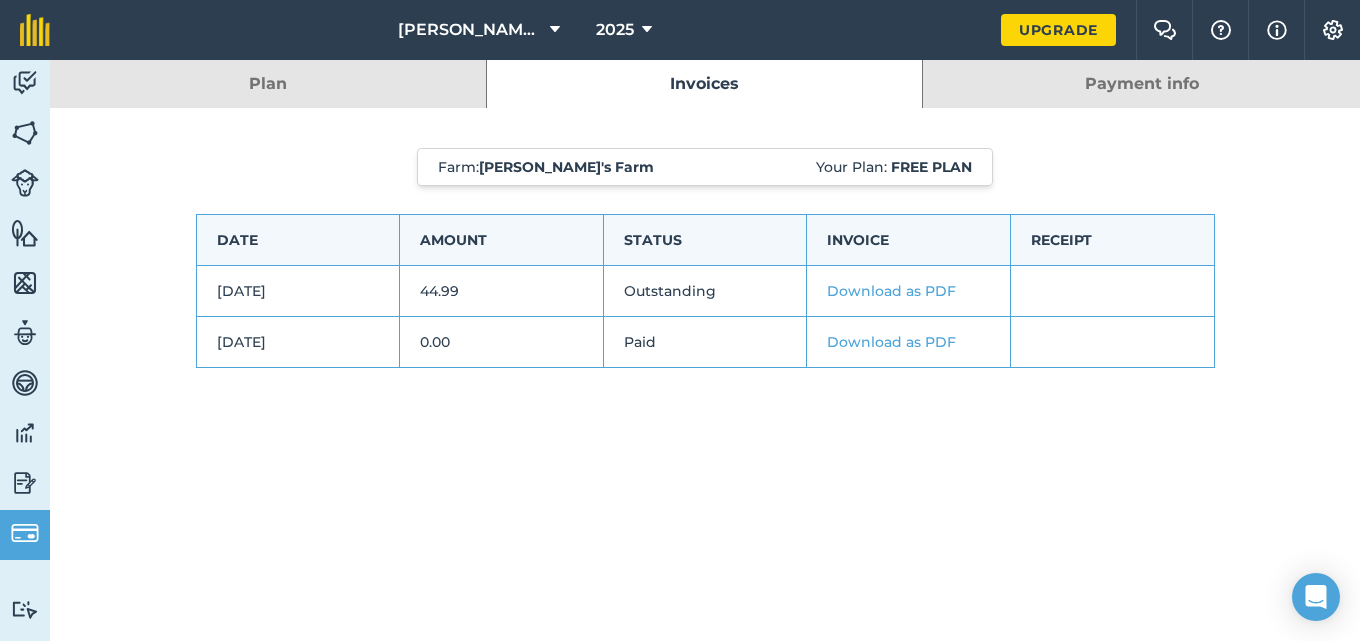 click on "Payment info" at bounding box center [1141, 84] 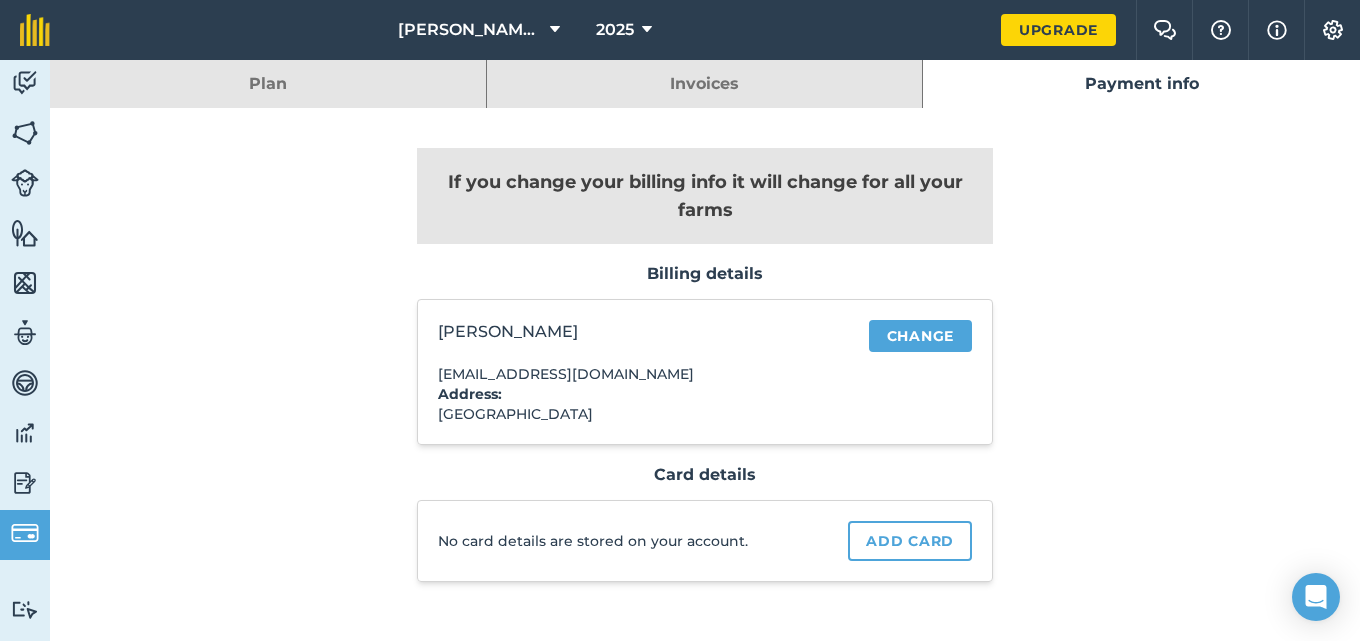 click on "Plan" at bounding box center (268, 84) 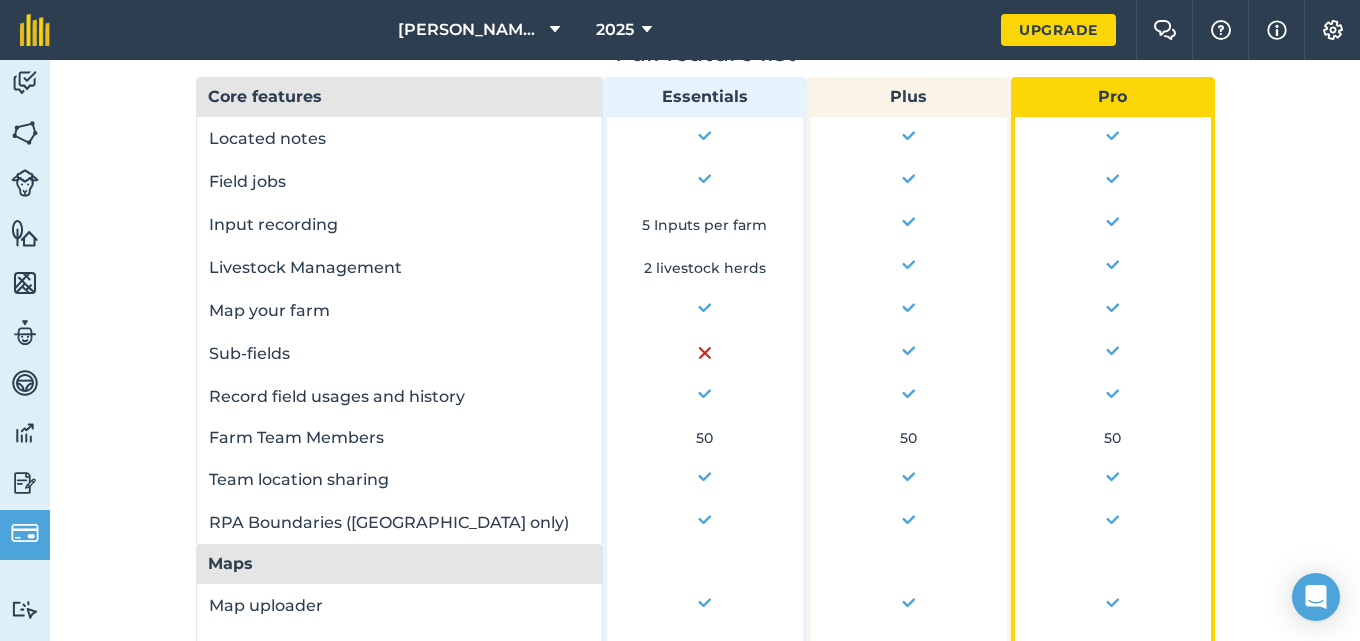 scroll, scrollTop: 885, scrollLeft: 0, axis: vertical 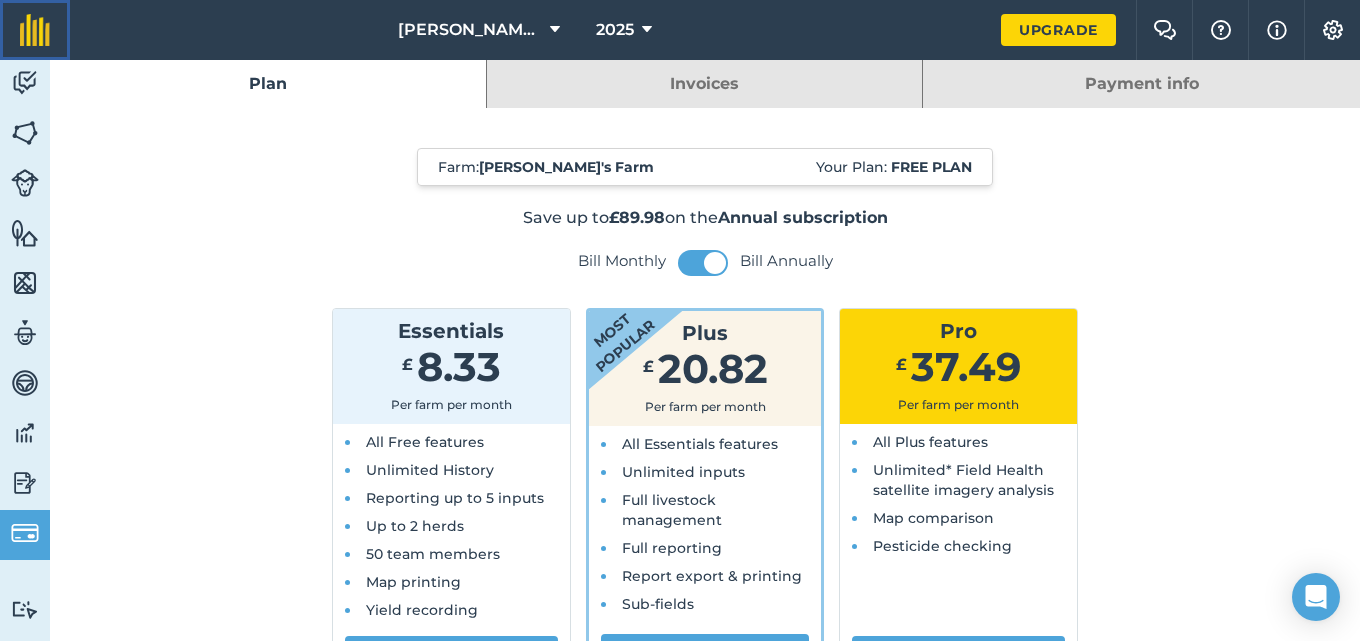 click at bounding box center (35, 30) 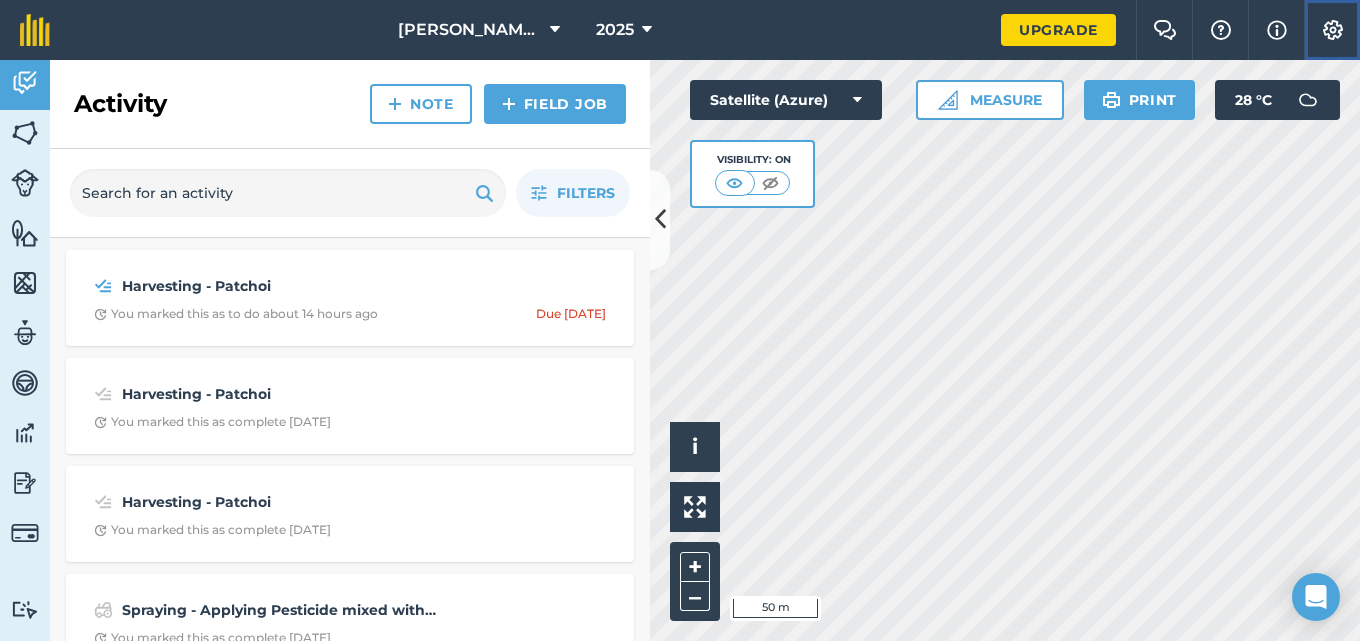 click at bounding box center [1333, 30] 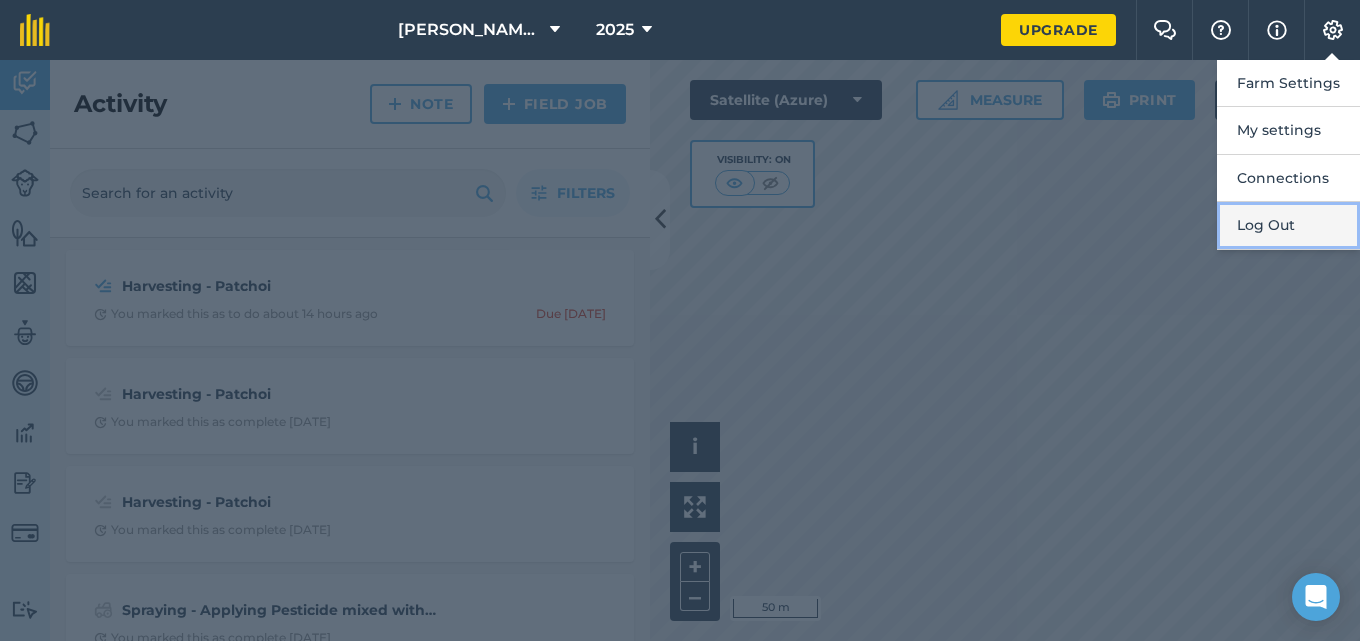 click on "Log Out" at bounding box center (1288, 225) 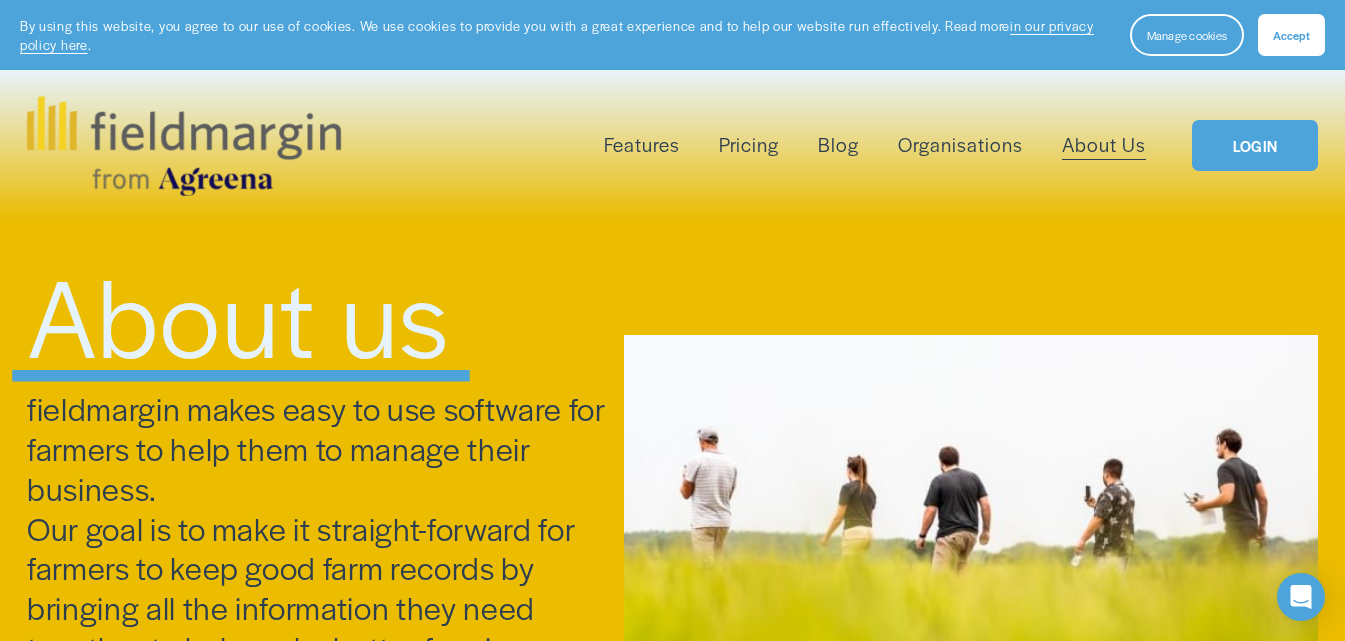 scroll, scrollTop: 0, scrollLeft: 0, axis: both 